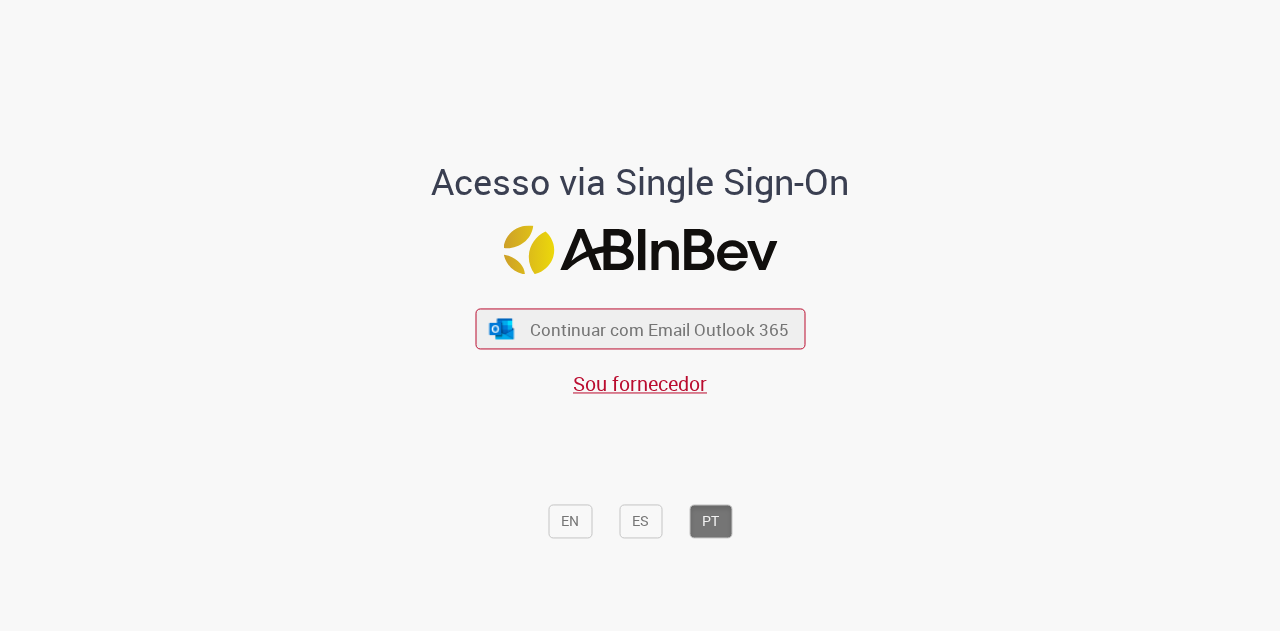 scroll, scrollTop: 0, scrollLeft: 0, axis: both 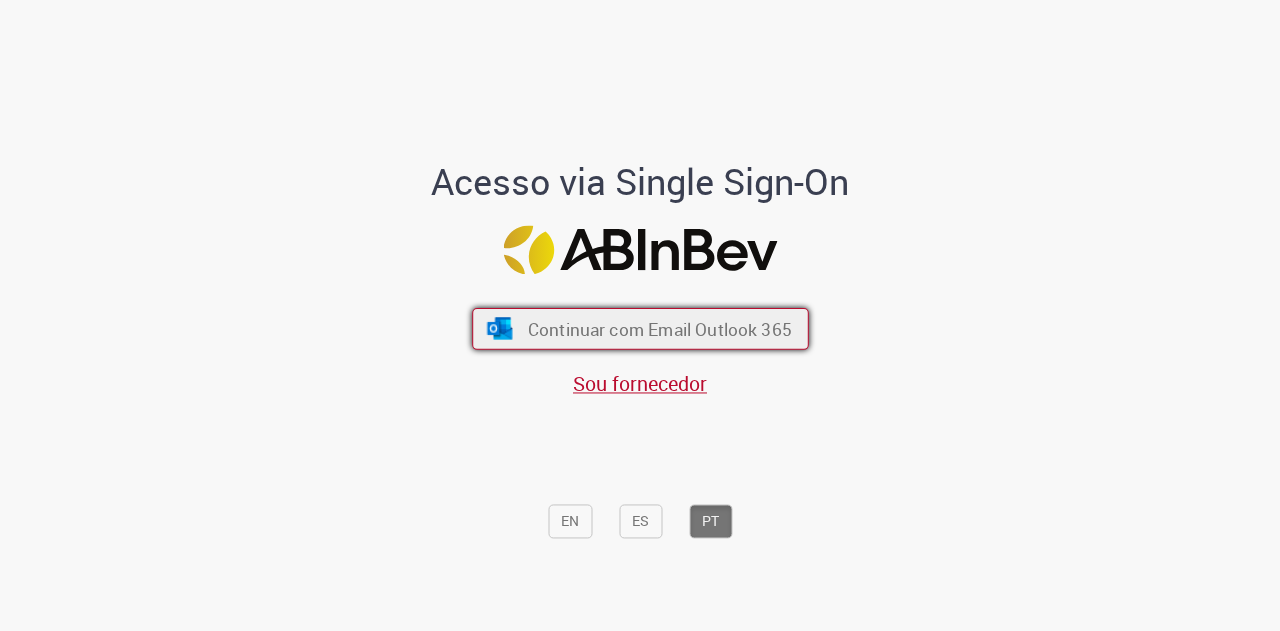 click on "Continuar com Email Outlook 365" at bounding box center (659, 328) 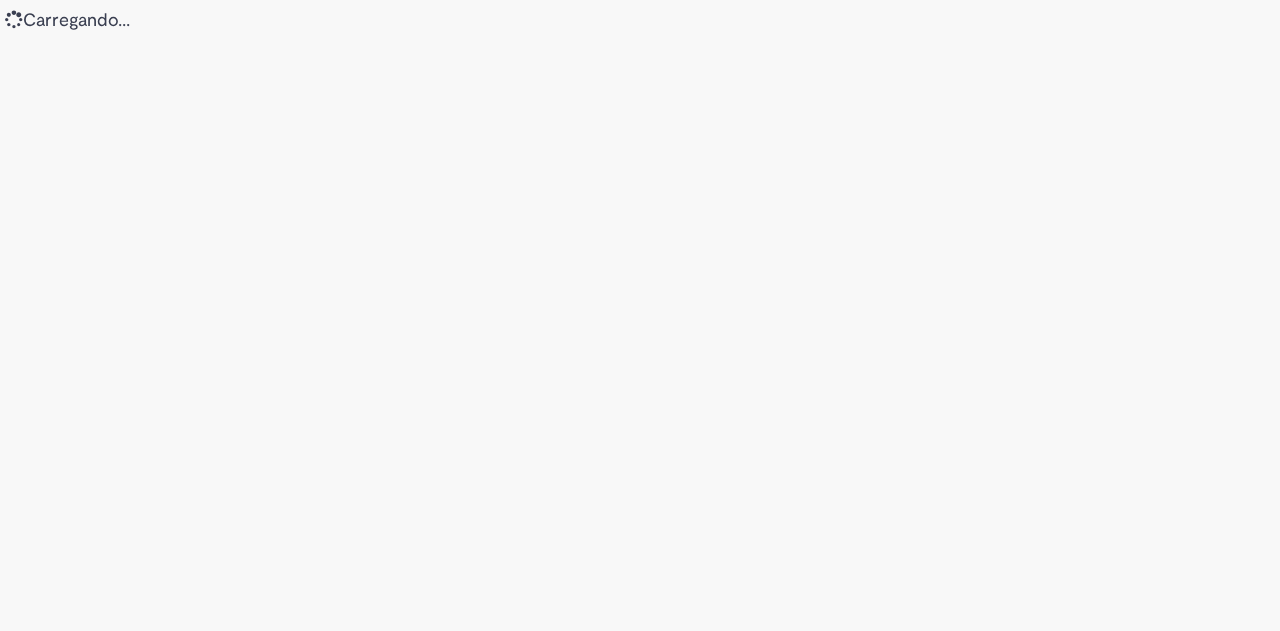 scroll, scrollTop: 0, scrollLeft: 0, axis: both 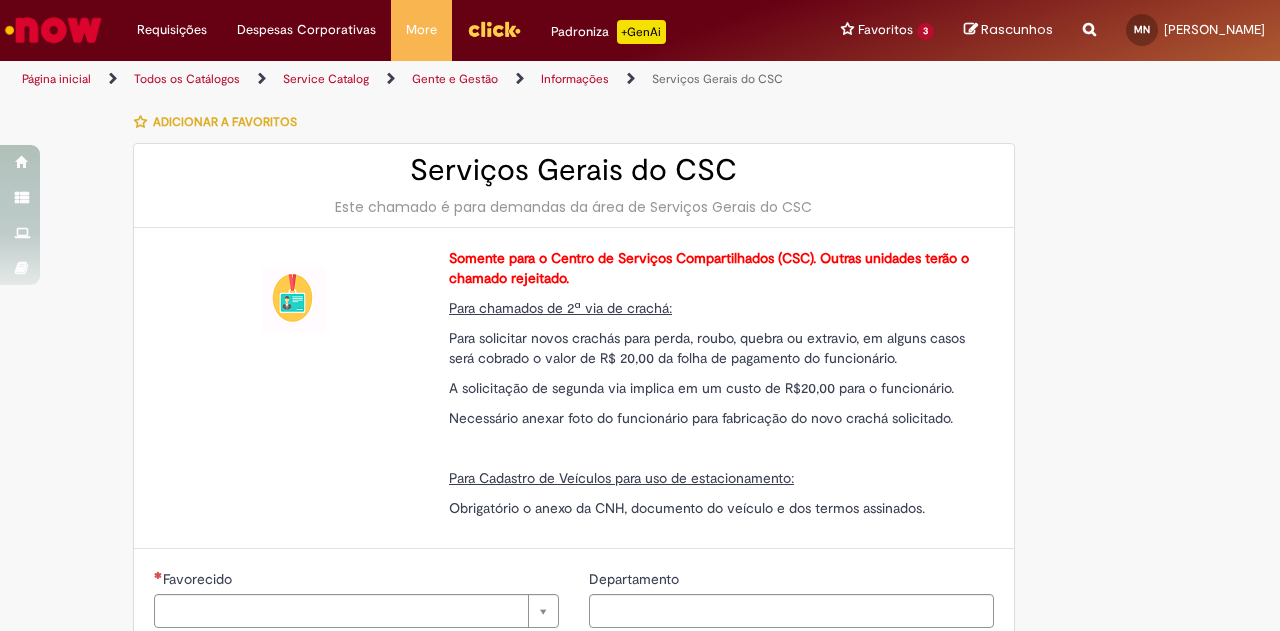 type on "********" 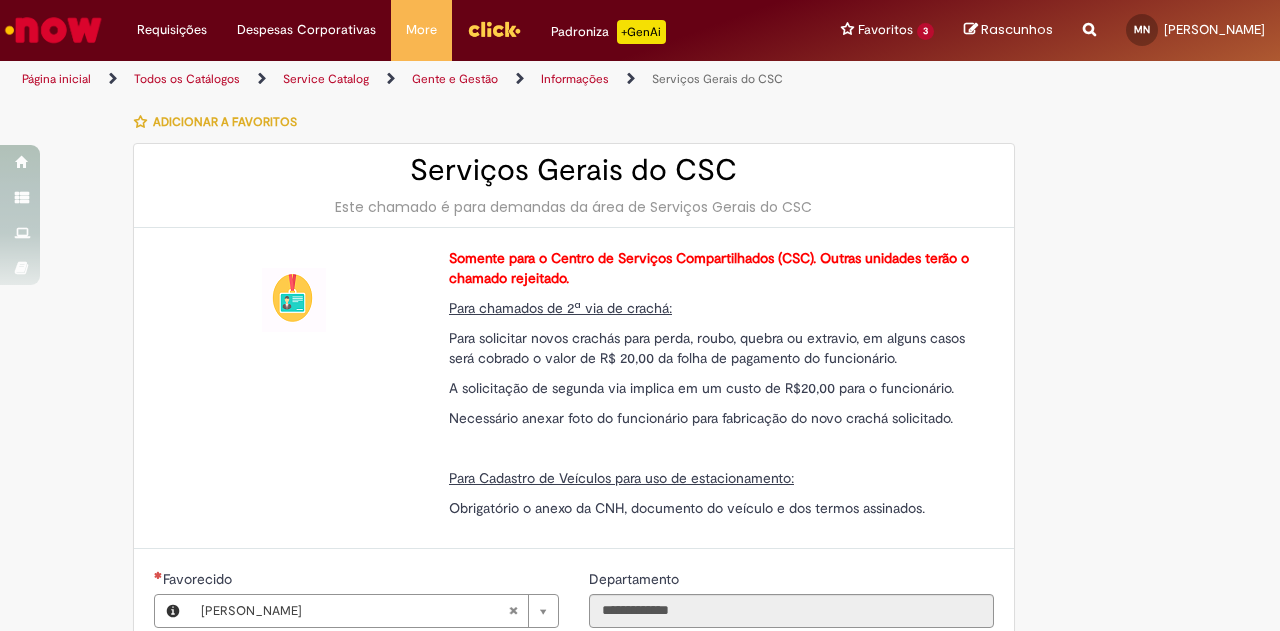 type on "**********" 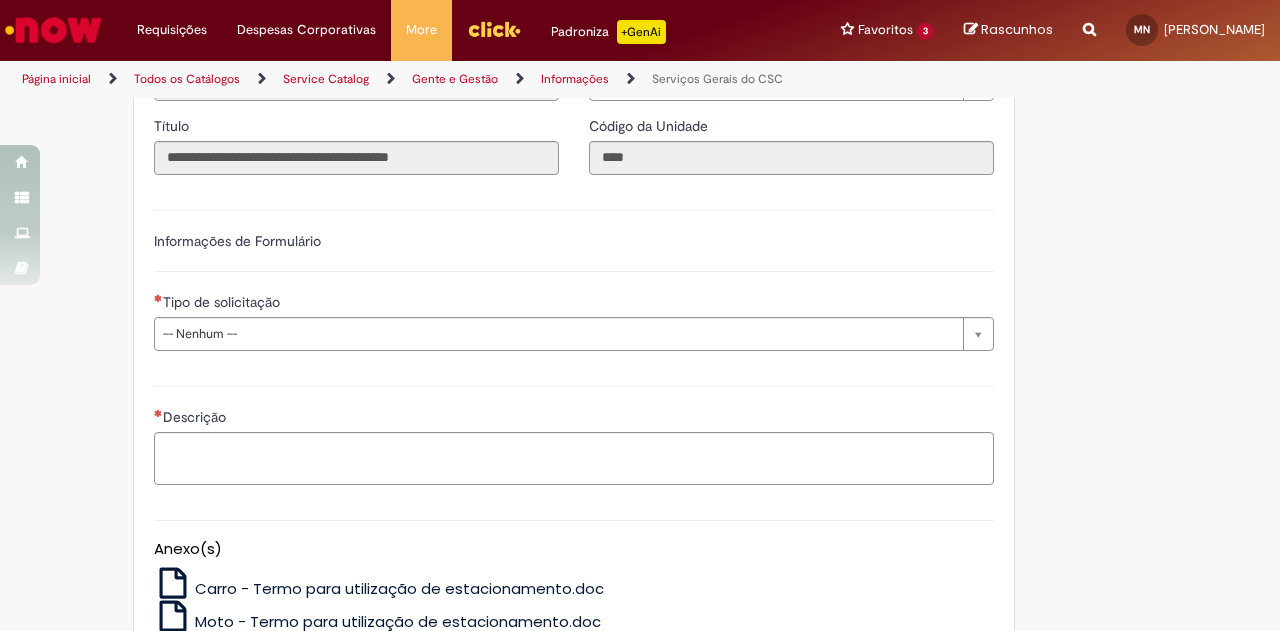 scroll, scrollTop: 676, scrollLeft: 0, axis: vertical 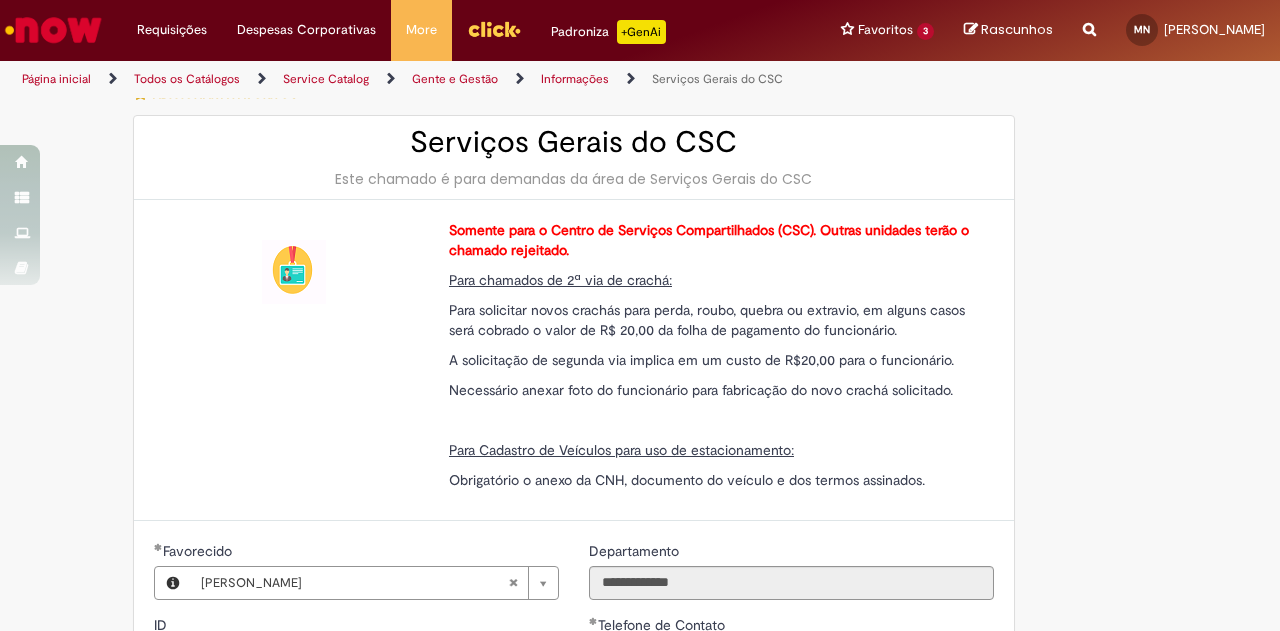 click on "Este chamado é para demandas da área de Serviços Gerais do CSC" at bounding box center (574, 179) 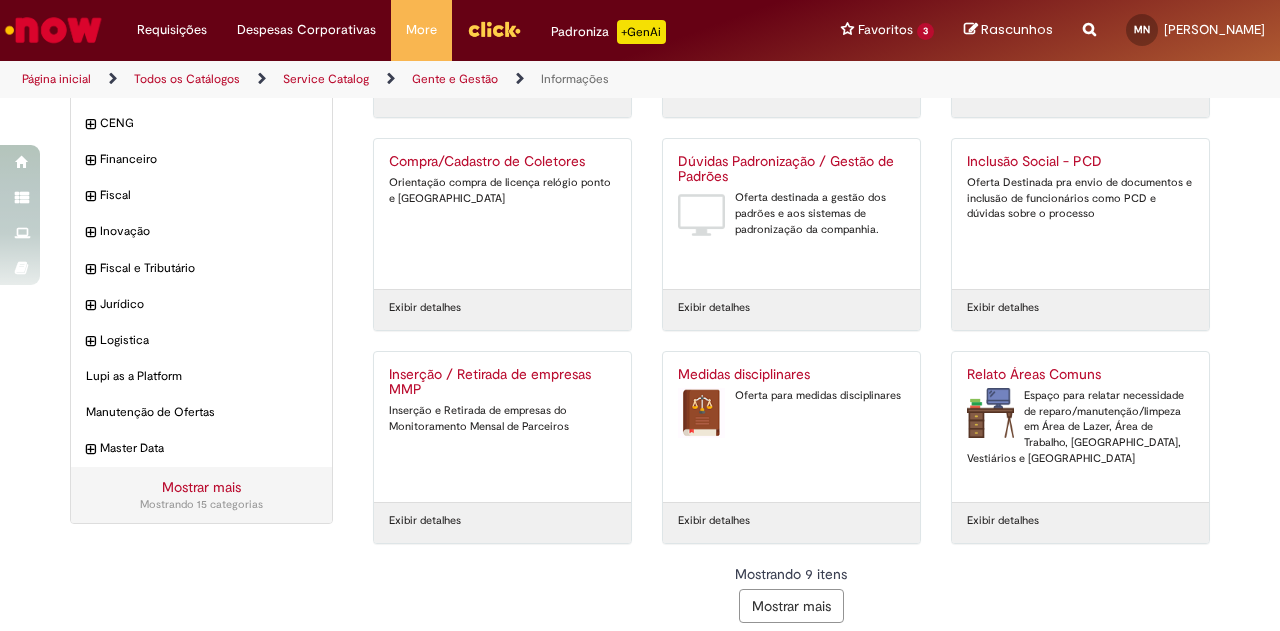 scroll, scrollTop: 241, scrollLeft: 0, axis: vertical 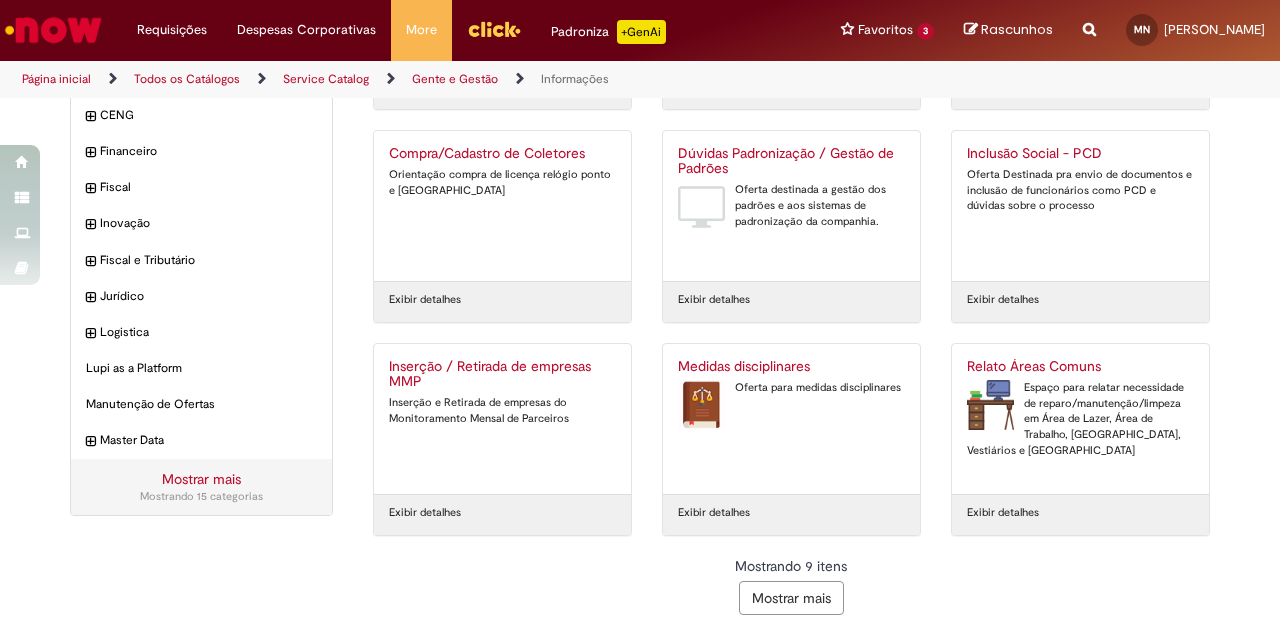 click on "Mostrar mais" at bounding box center (791, 598) 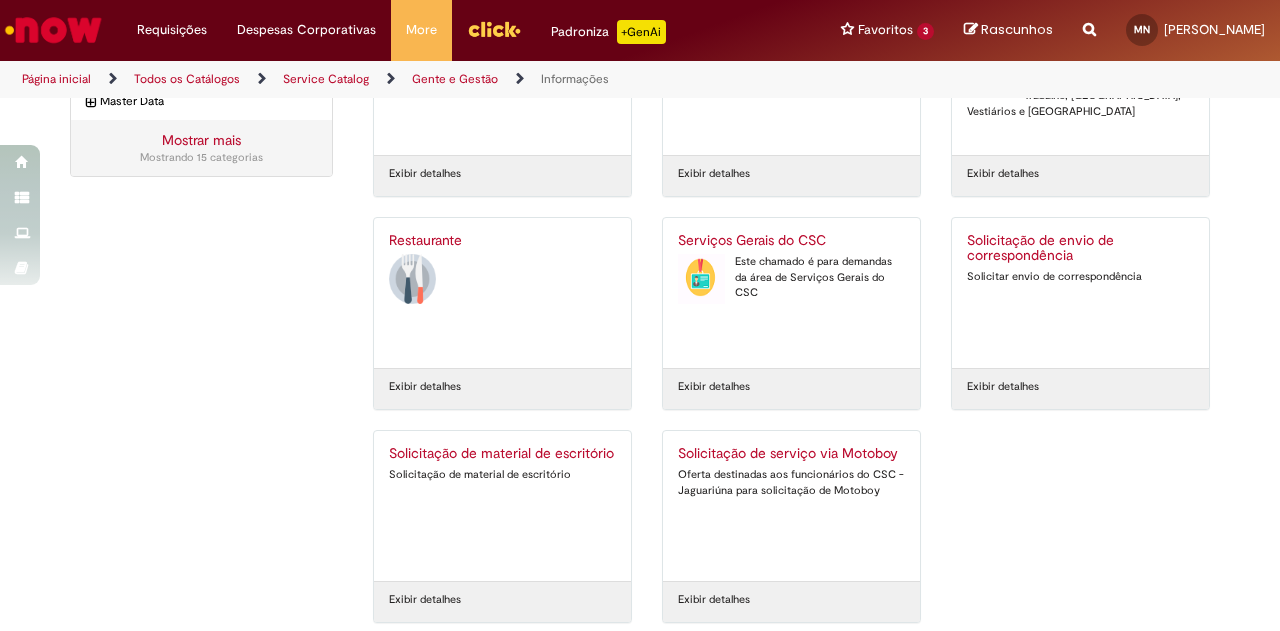 scroll, scrollTop: 587, scrollLeft: 0, axis: vertical 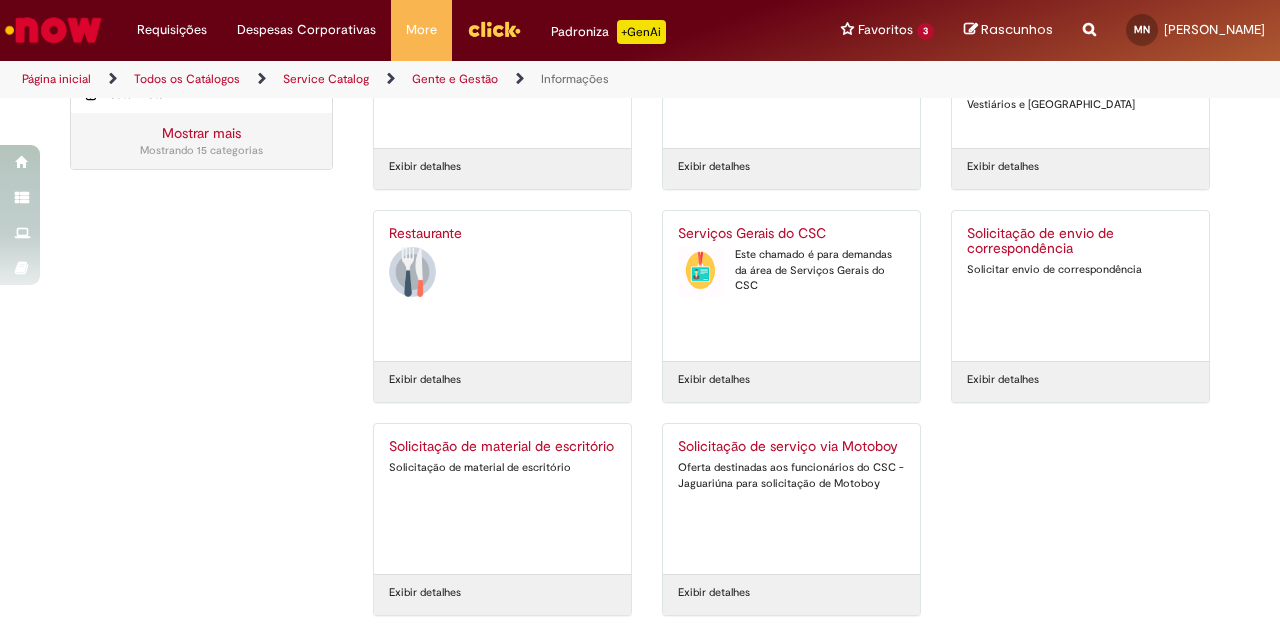 click on "Este chamado é para demandas da área de Serviços Gerais do CSC" at bounding box center (791, 270) 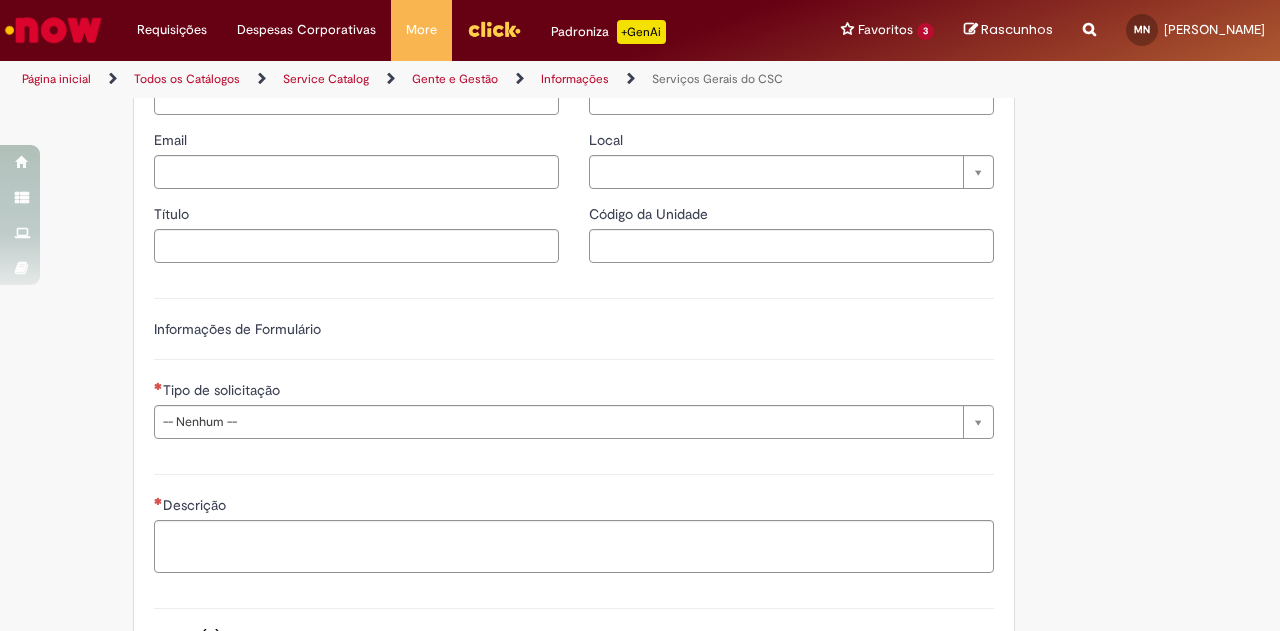 scroll, scrollTop: 0, scrollLeft: 0, axis: both 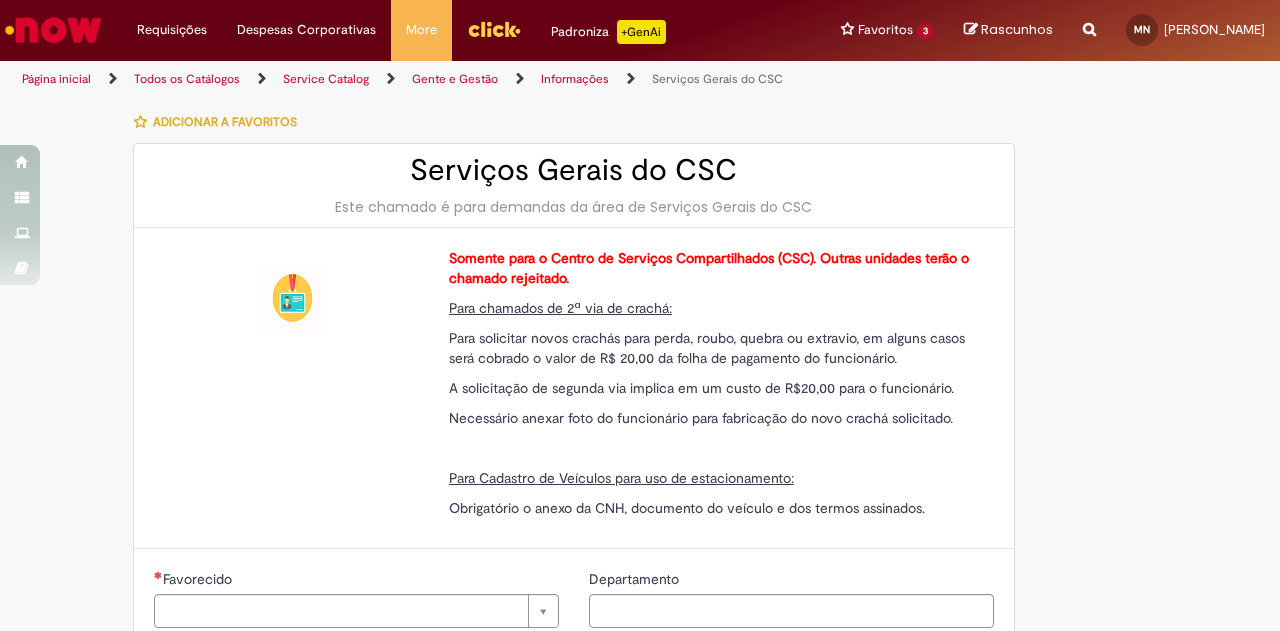type on "********" 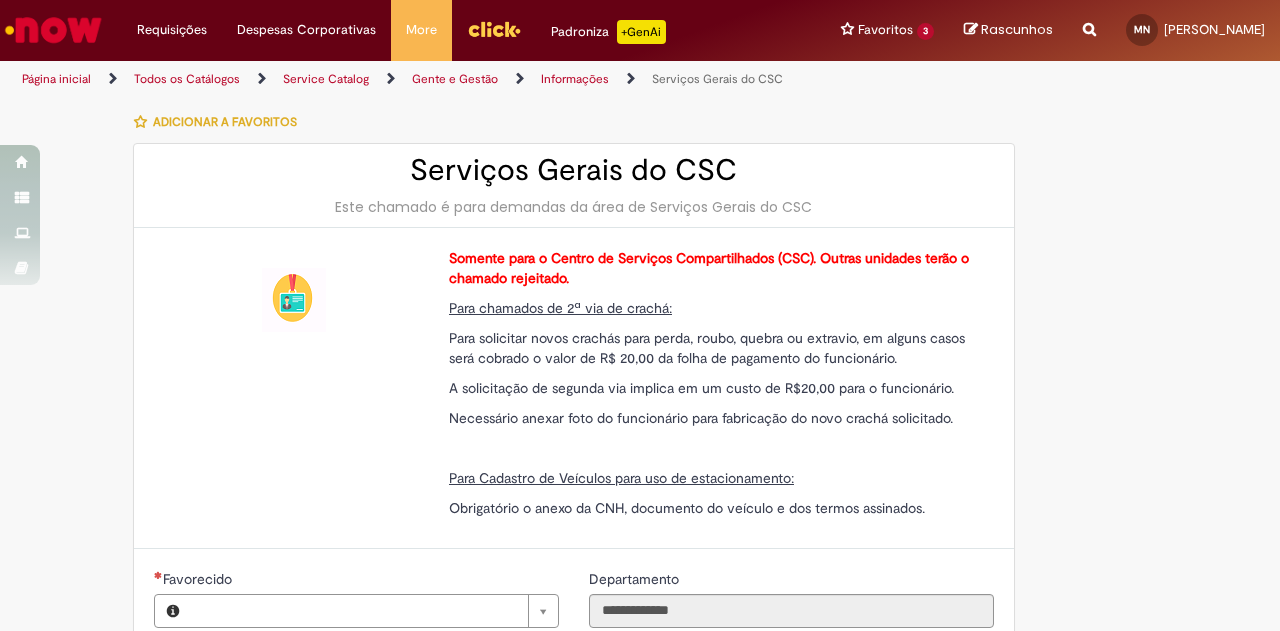 type on "**********" 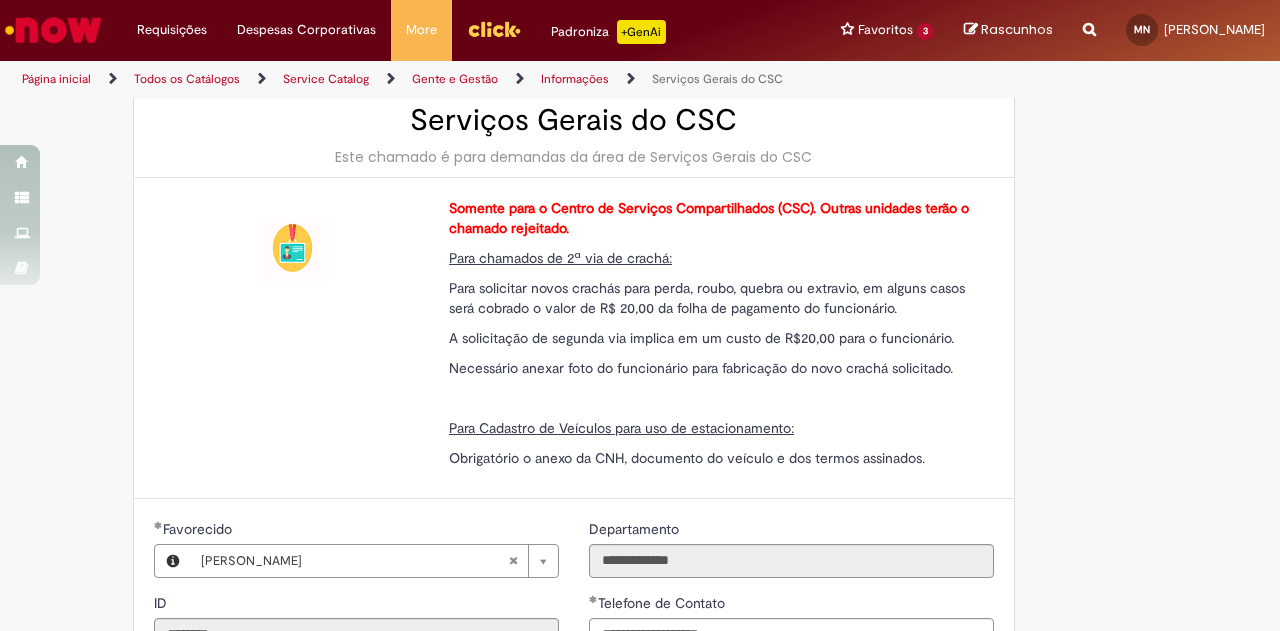 scroll, scrollTop: 0, scrollLeft: 0, axis: both 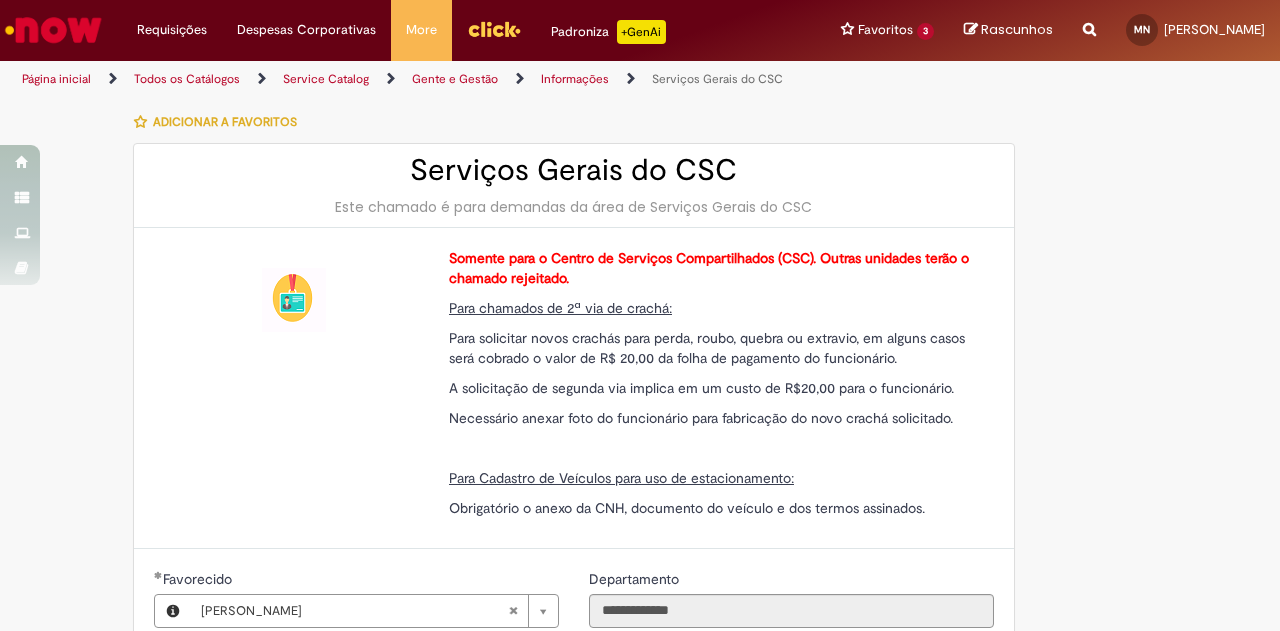 click on "Informações" at bounding box center (575, 79) 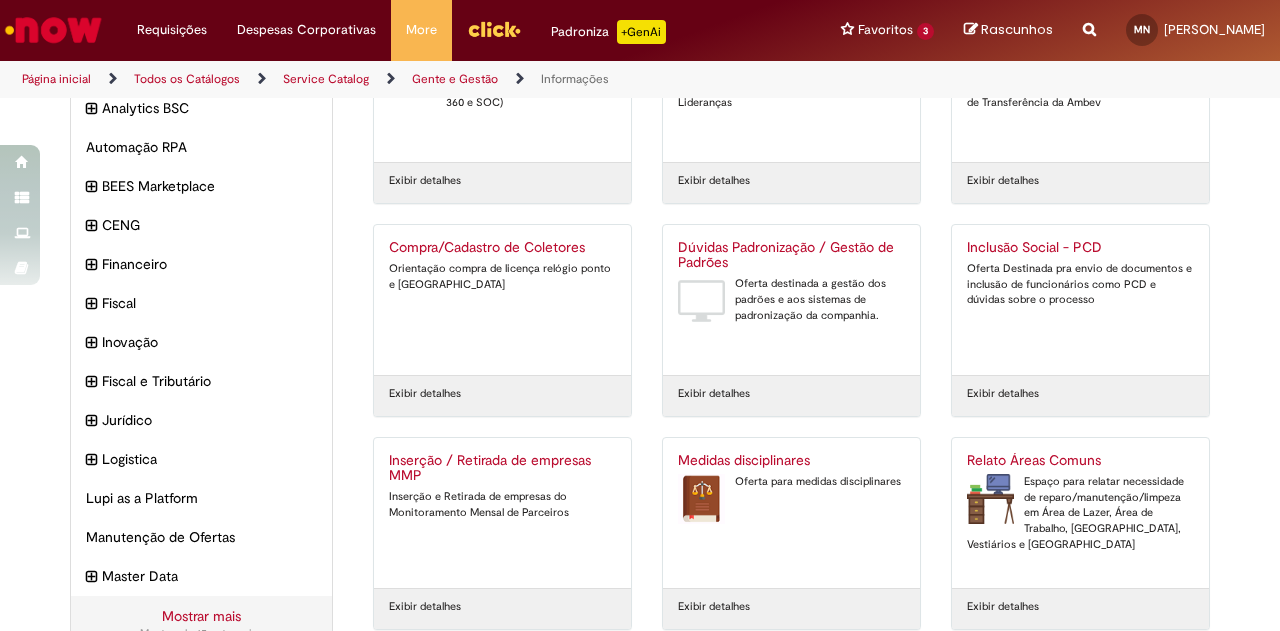 scroll, scrollTop: 0, scrollLeft: 0, axis: both 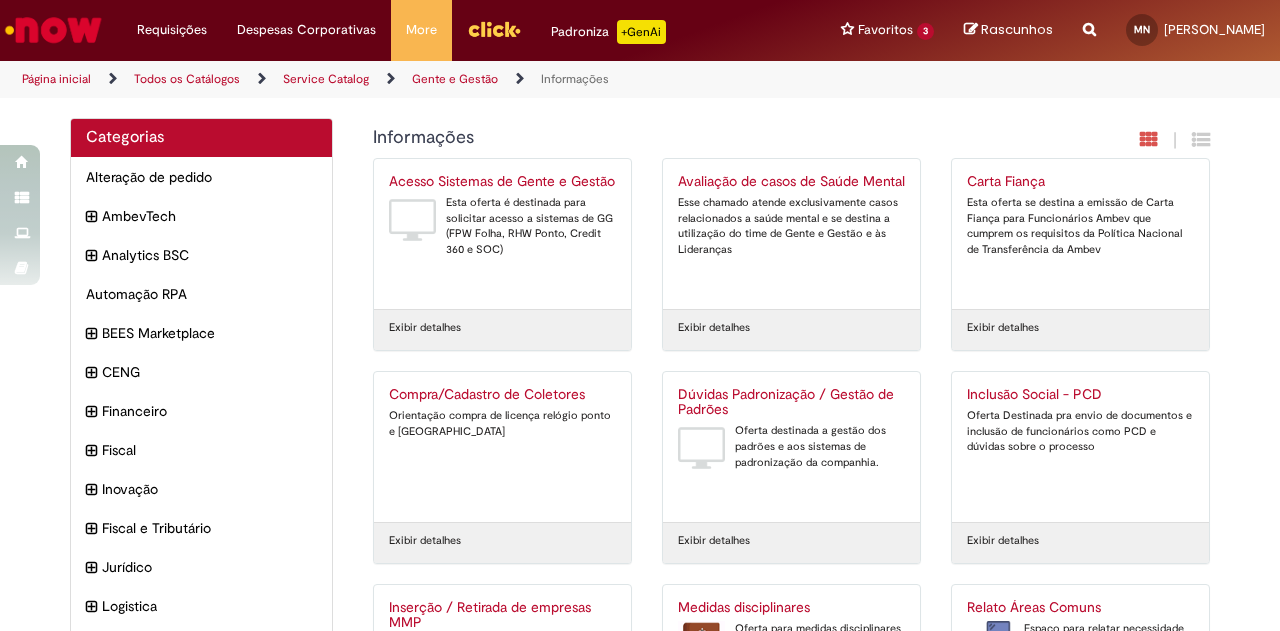 click on "Gente e Gestão" at bounding box center (455, 79) 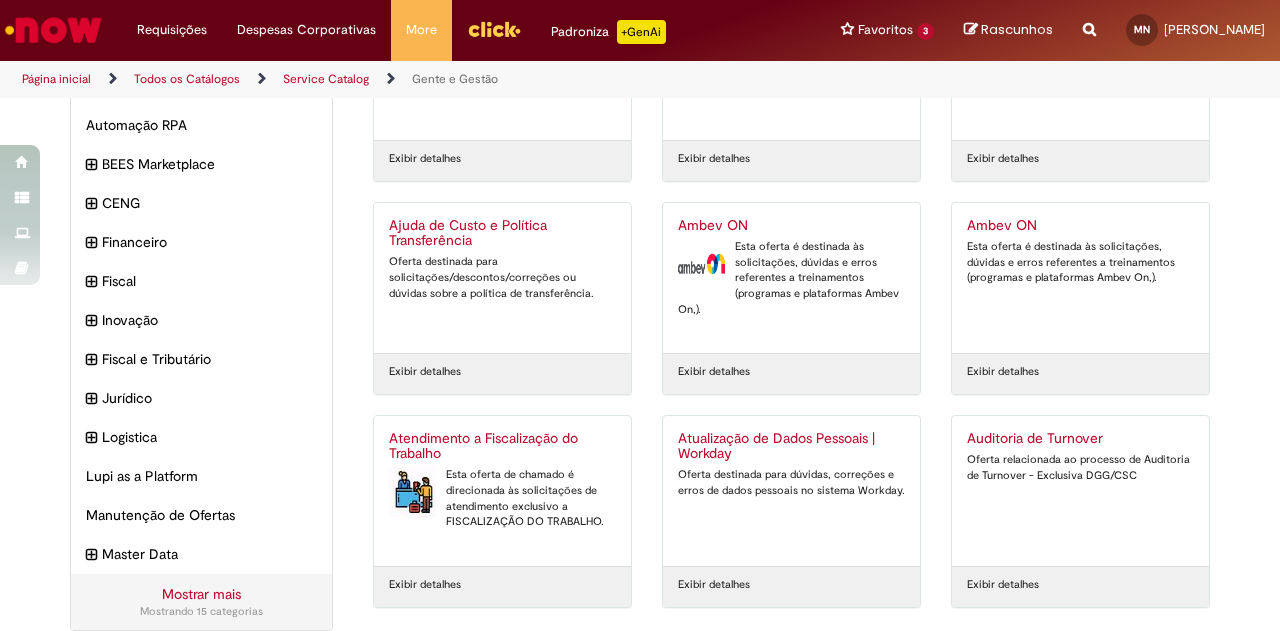scroll, scrollTop: 241, scrollLeft: 0, axis: vertical 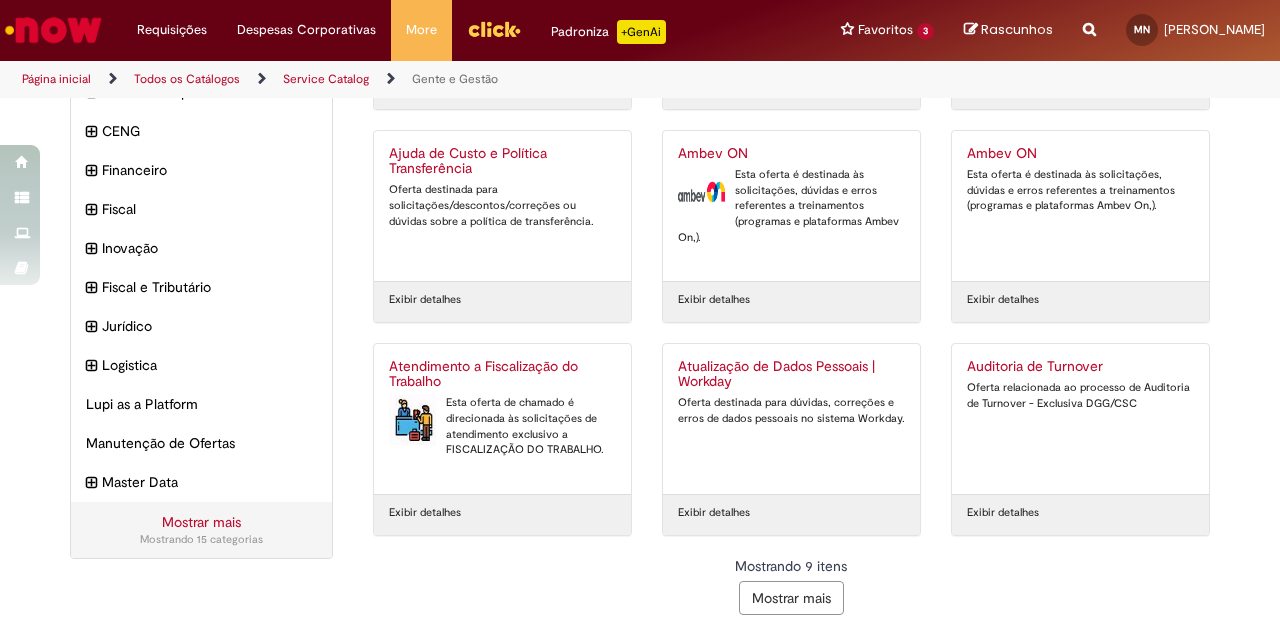 click on "Mostrar mais" at bounding box center [791, 598] 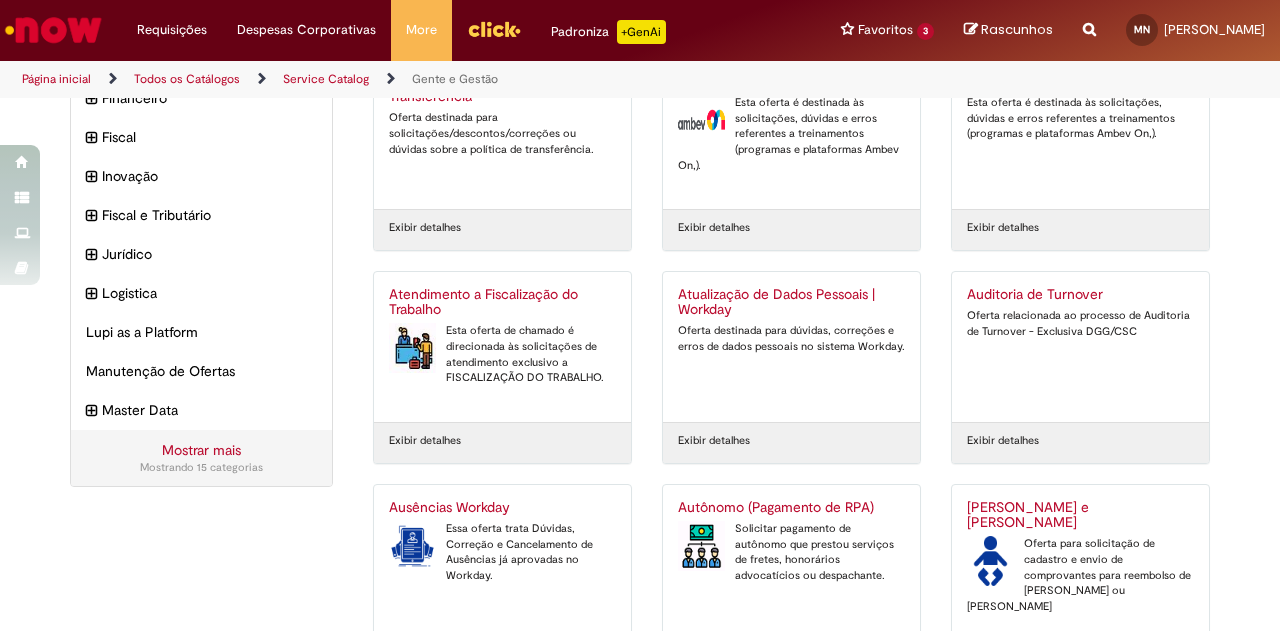 scroll, scrollTop: 0, scrollLeft: 0, axis: both 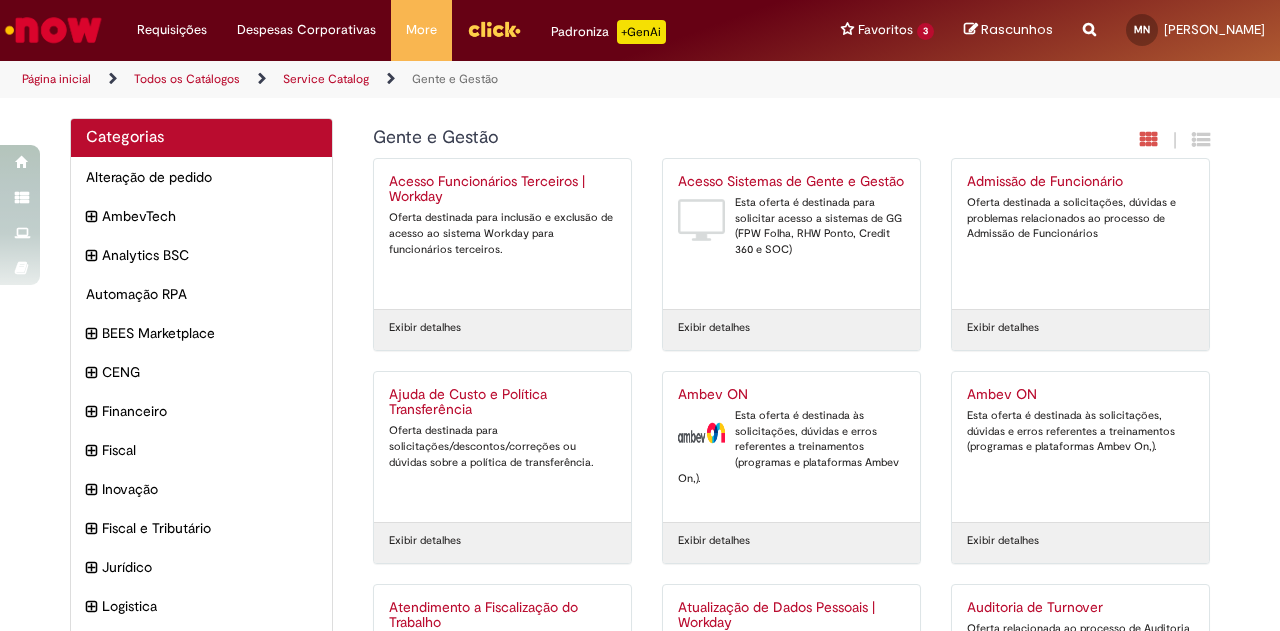 click on "Service Catalog" at bounding box center [326, 79] 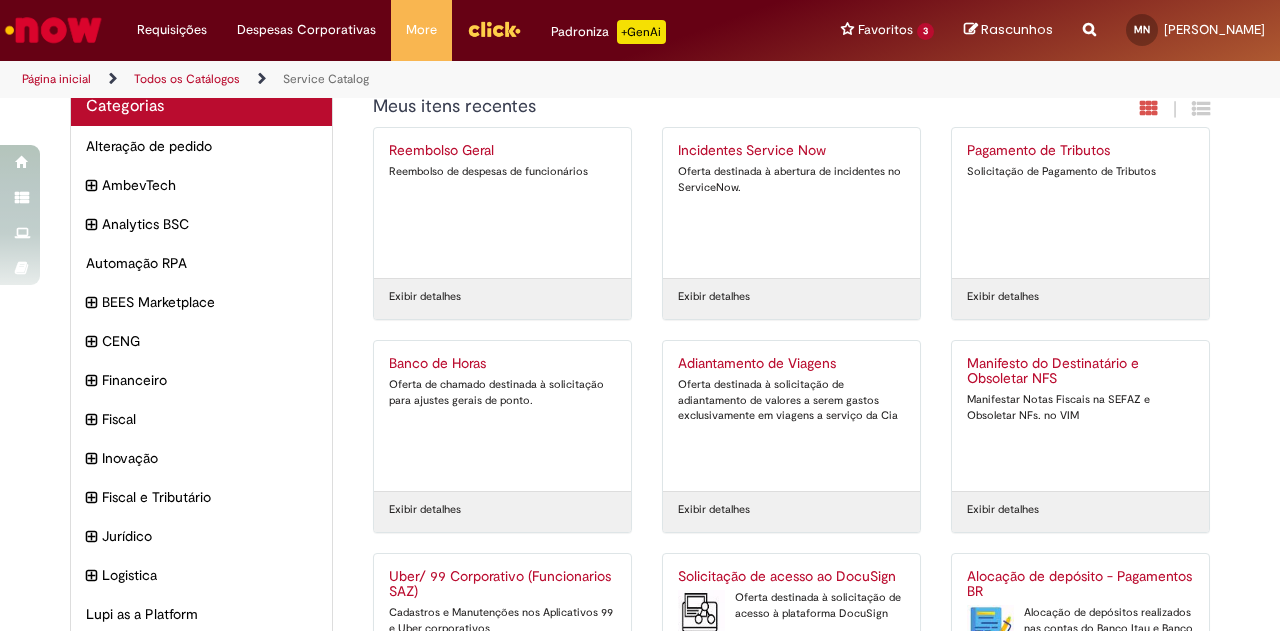 scroll, scrollTop: 0, scrollLeft: 0, axis: both 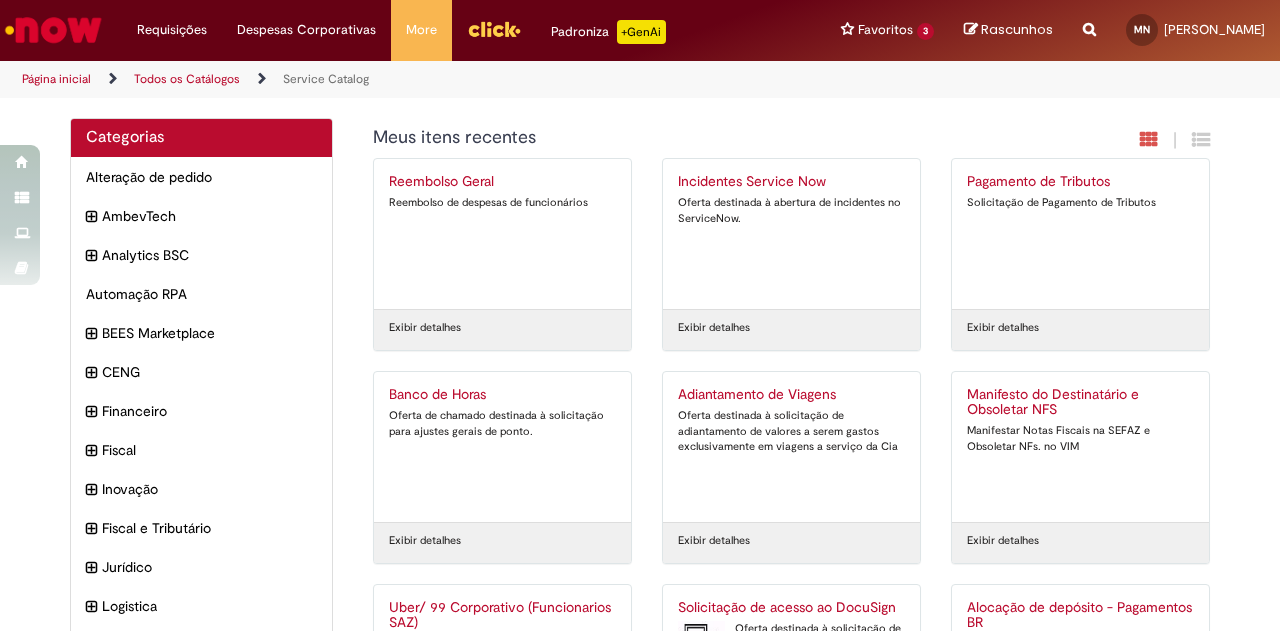 click at bounding box center (53, 30) 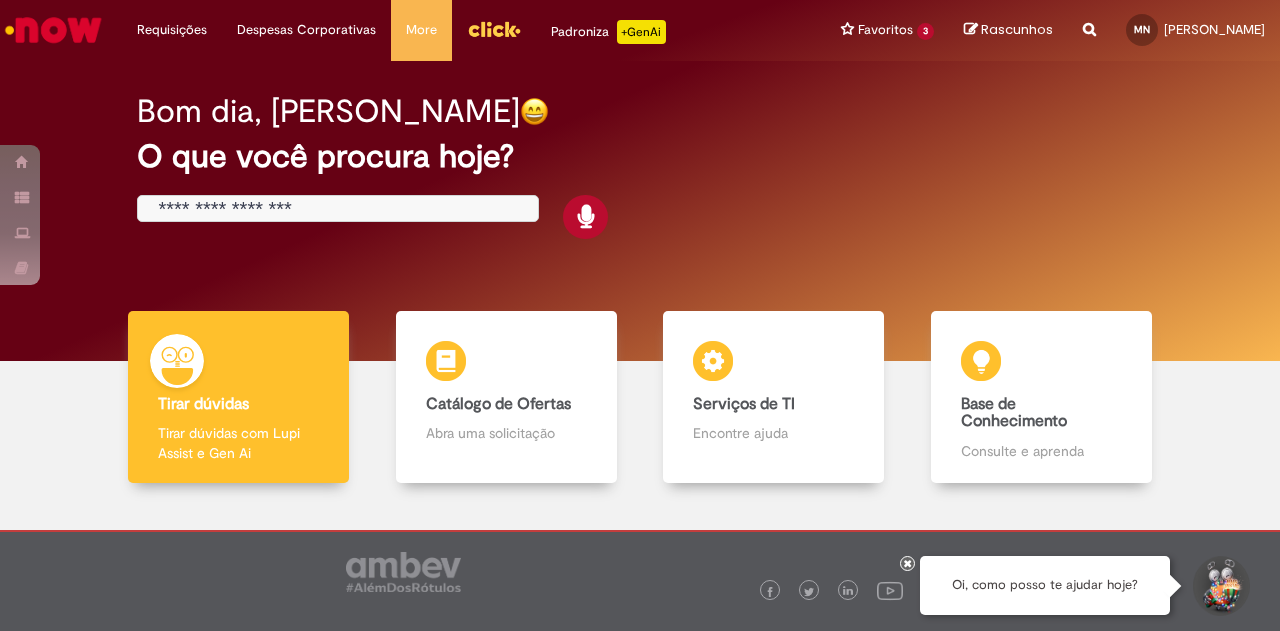 scroll, scrollTop: 0, scrollLeft: 0, axis: both 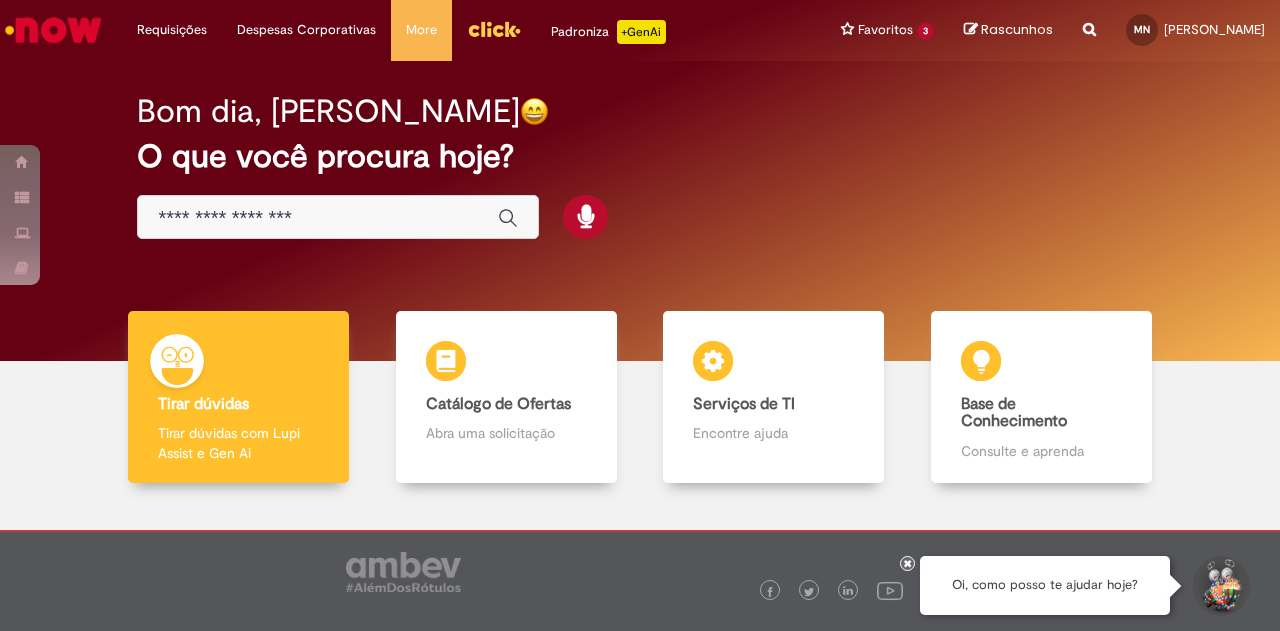 click at bounding box center [318, 218] 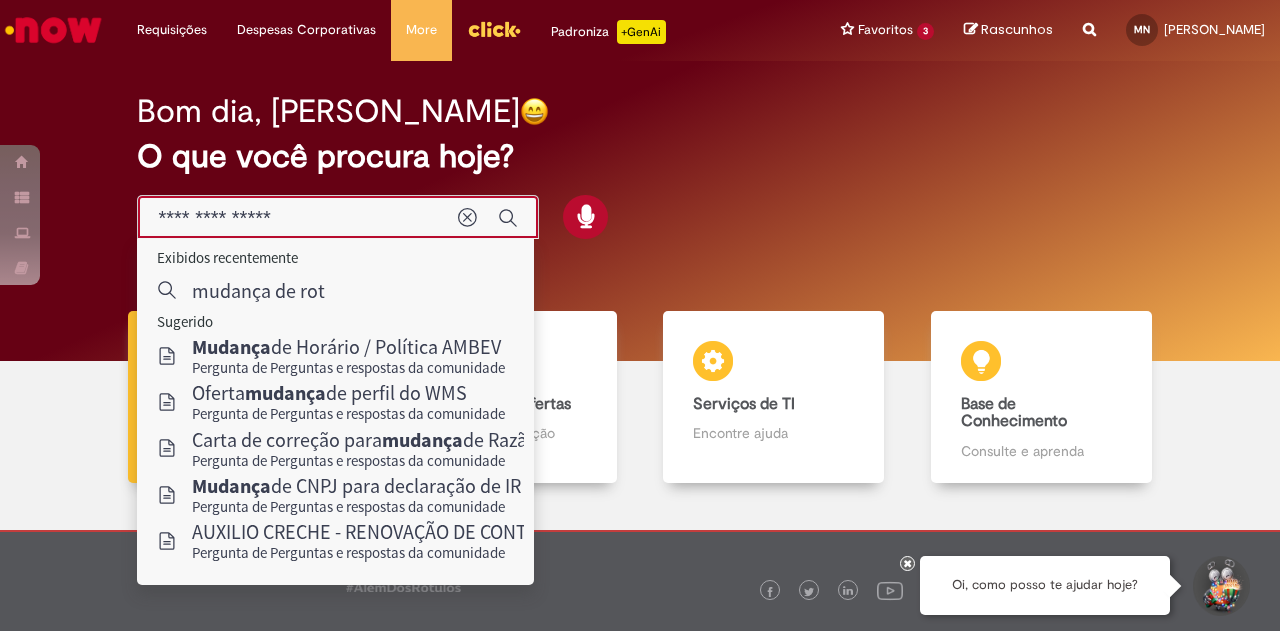 type on "**********" 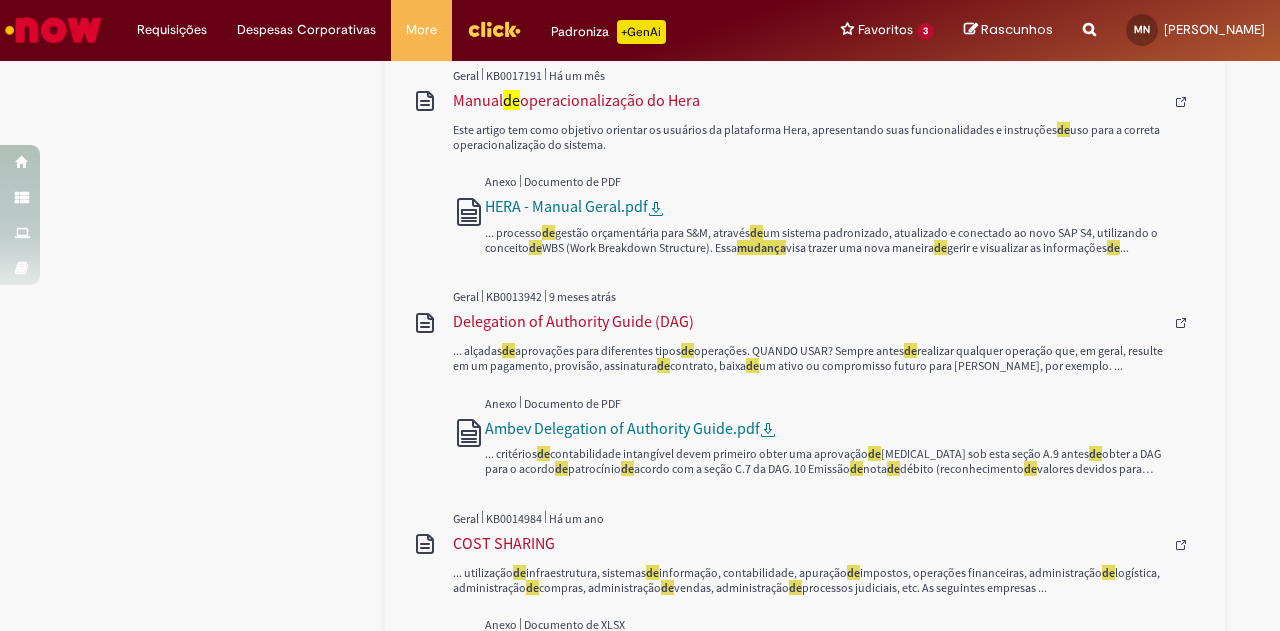 scroll, scrollTop: 1739, scrollLeft: 0, axis: vertical 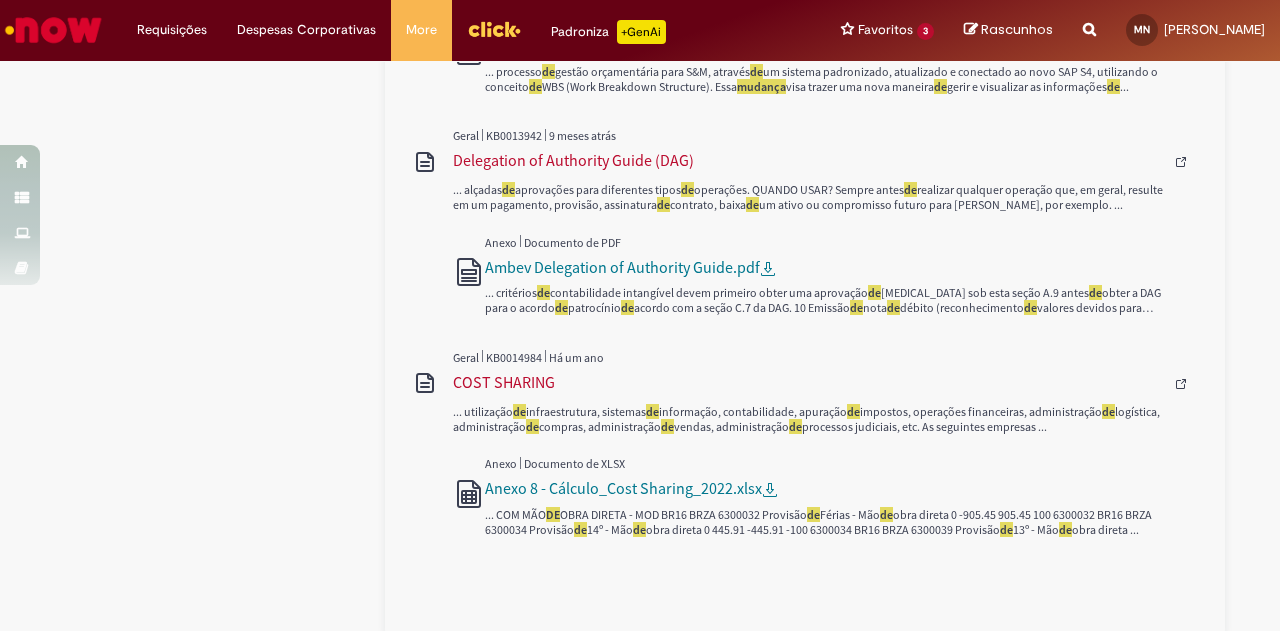 click at bounding box center (494, 29) 